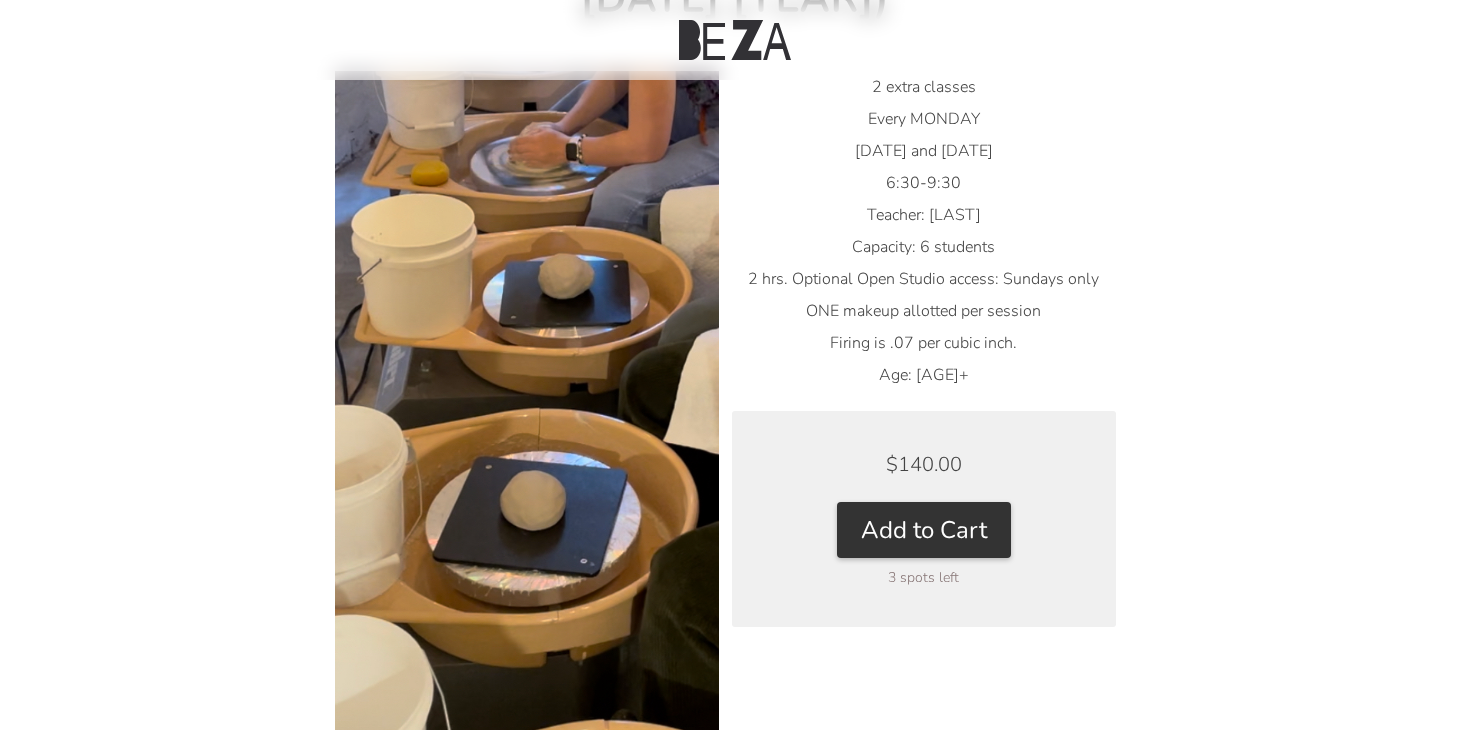 scroll, scrollTop: 387, scrollLeft: 0, axis: vertical 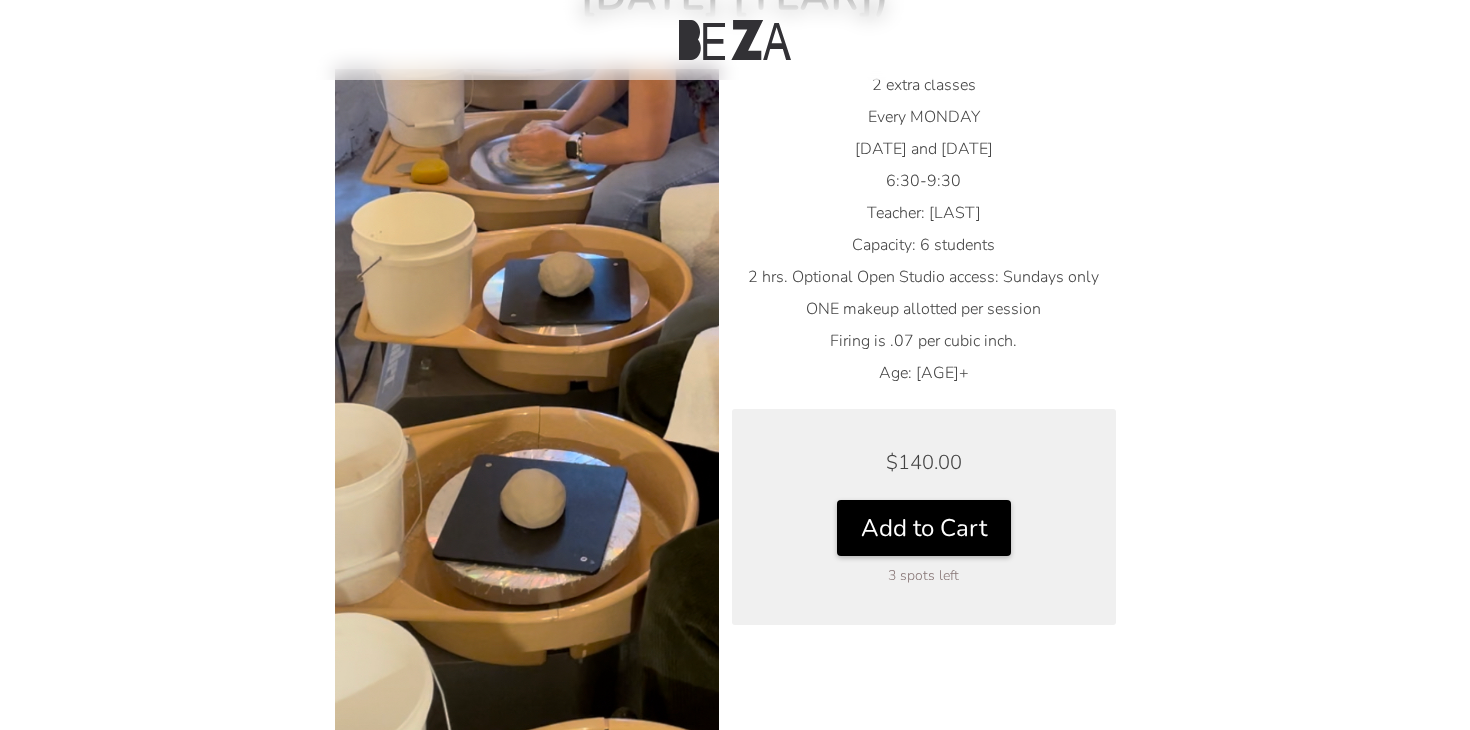 click on "Add to Cart" at bounding box center [924, 528] 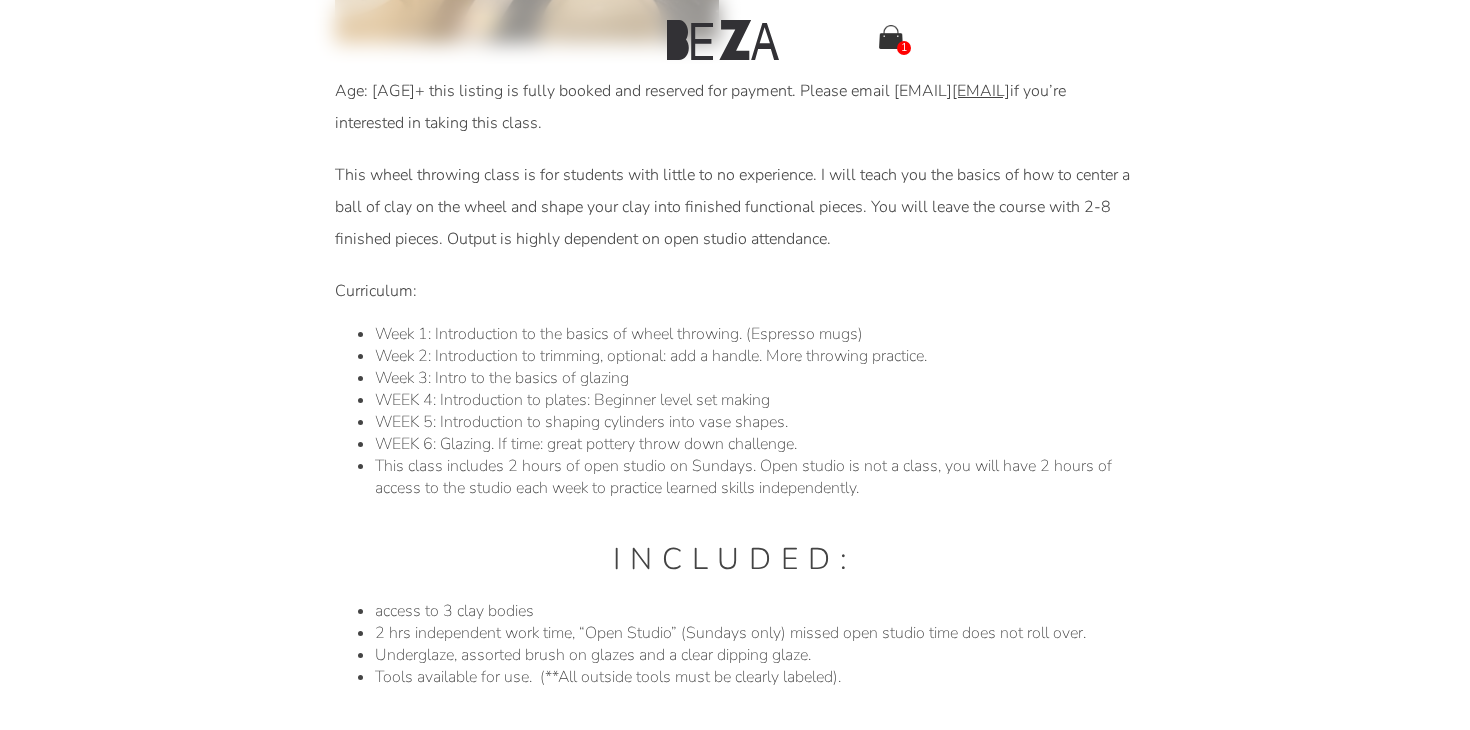 scroll, scrollTop: 1274, scrollLeft: 0, axis: vertical 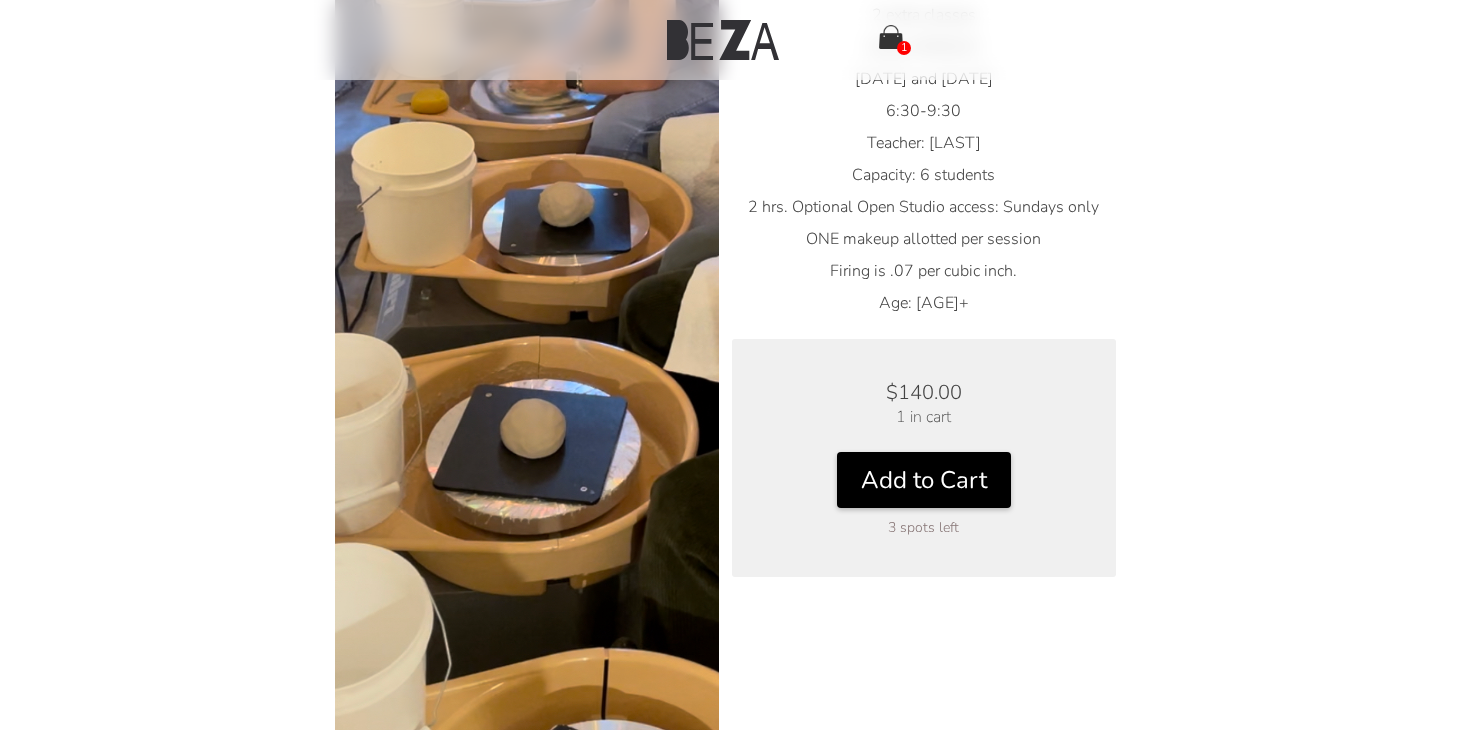 click on "Add to Cart" at bounding box center [924, 480] 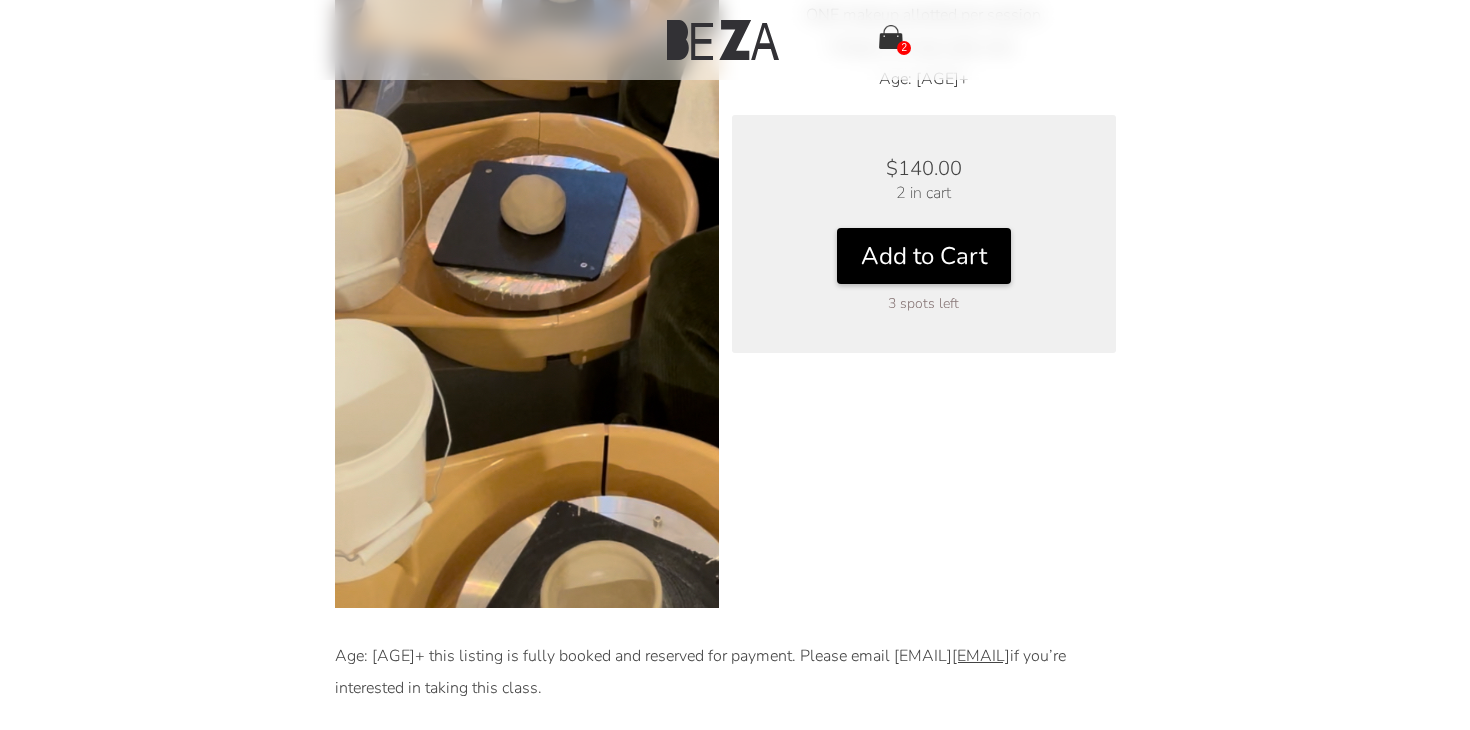 scroll, scrollTop: 686, scrollLeft: 0, axis: vertical 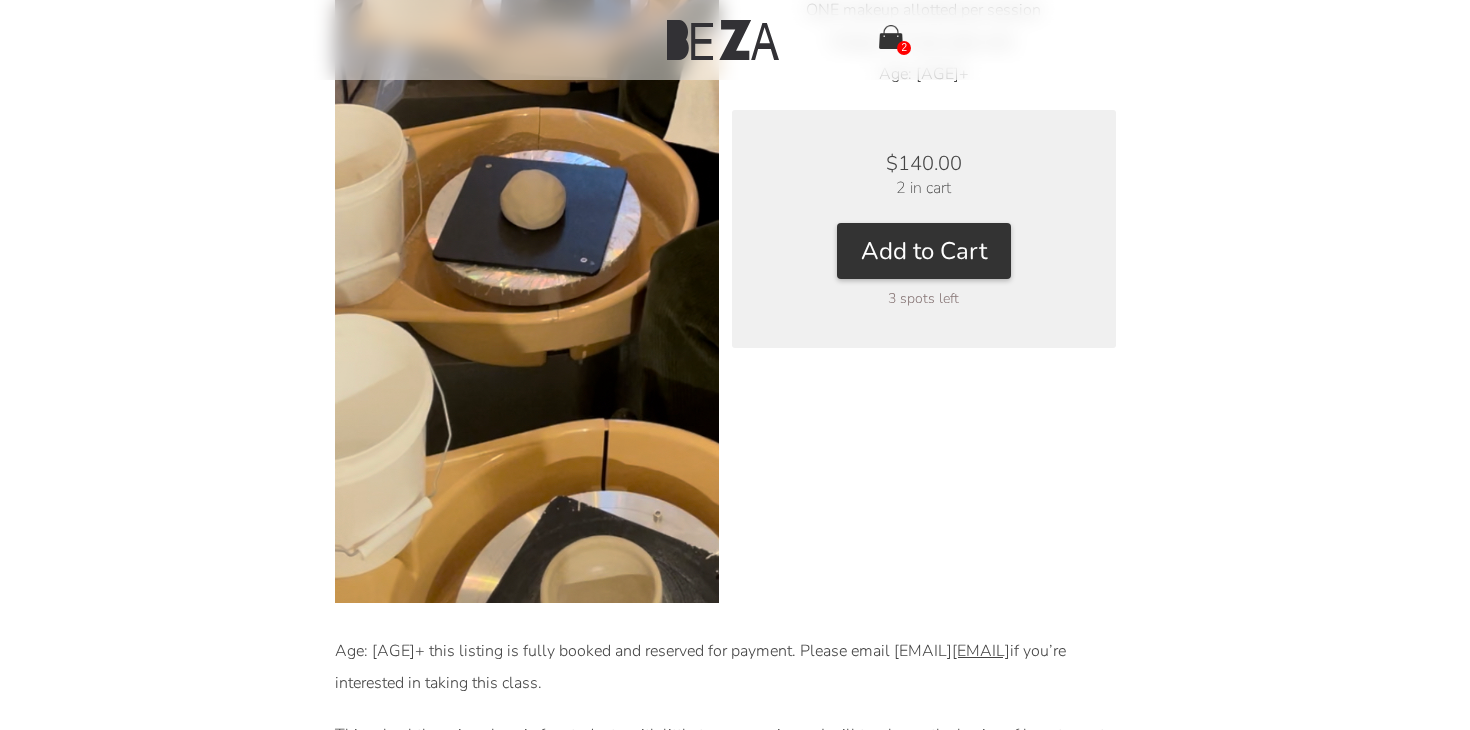click on "$140.00   2 in cart   Add to Cart   3 spots left" at bounding box center (924, 229) 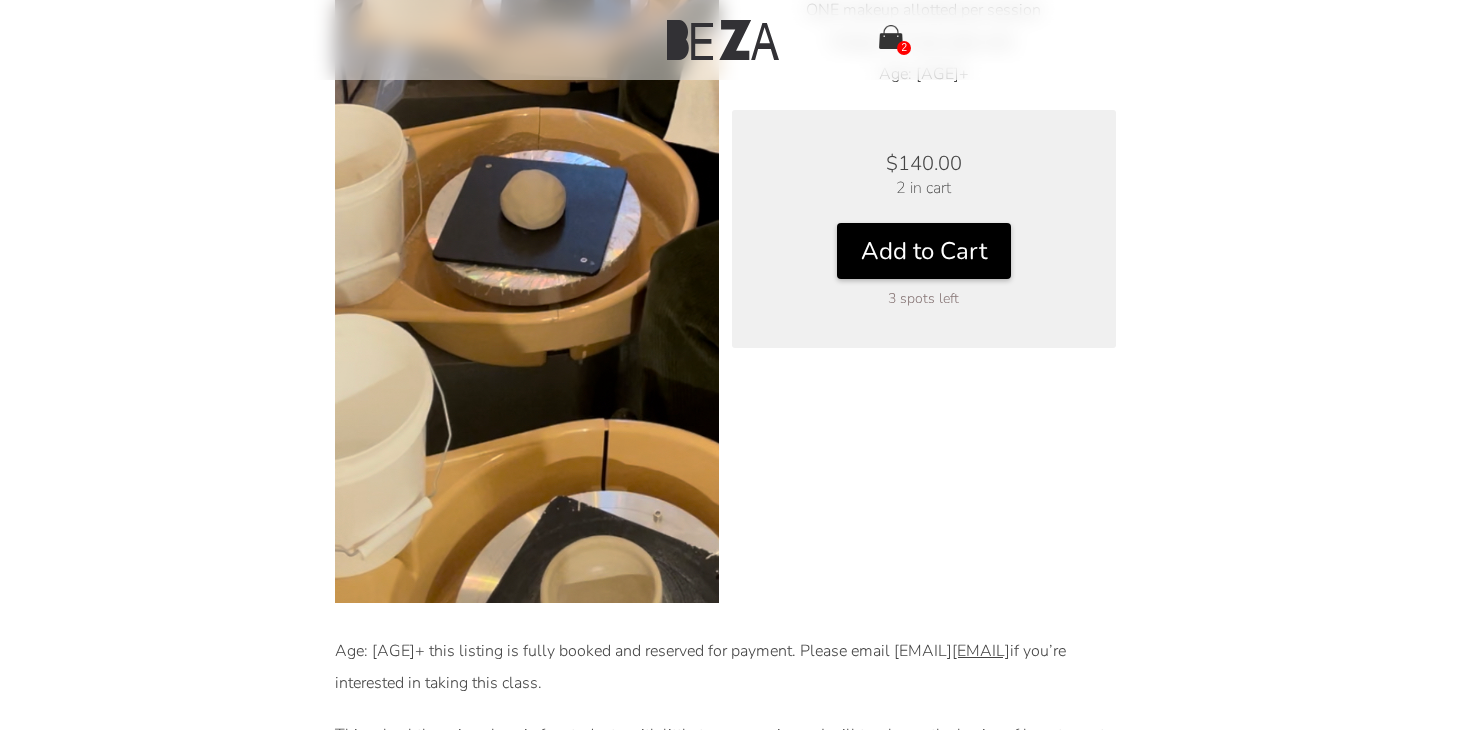 click on "Add to Cart" at bounding box center [924, 251] 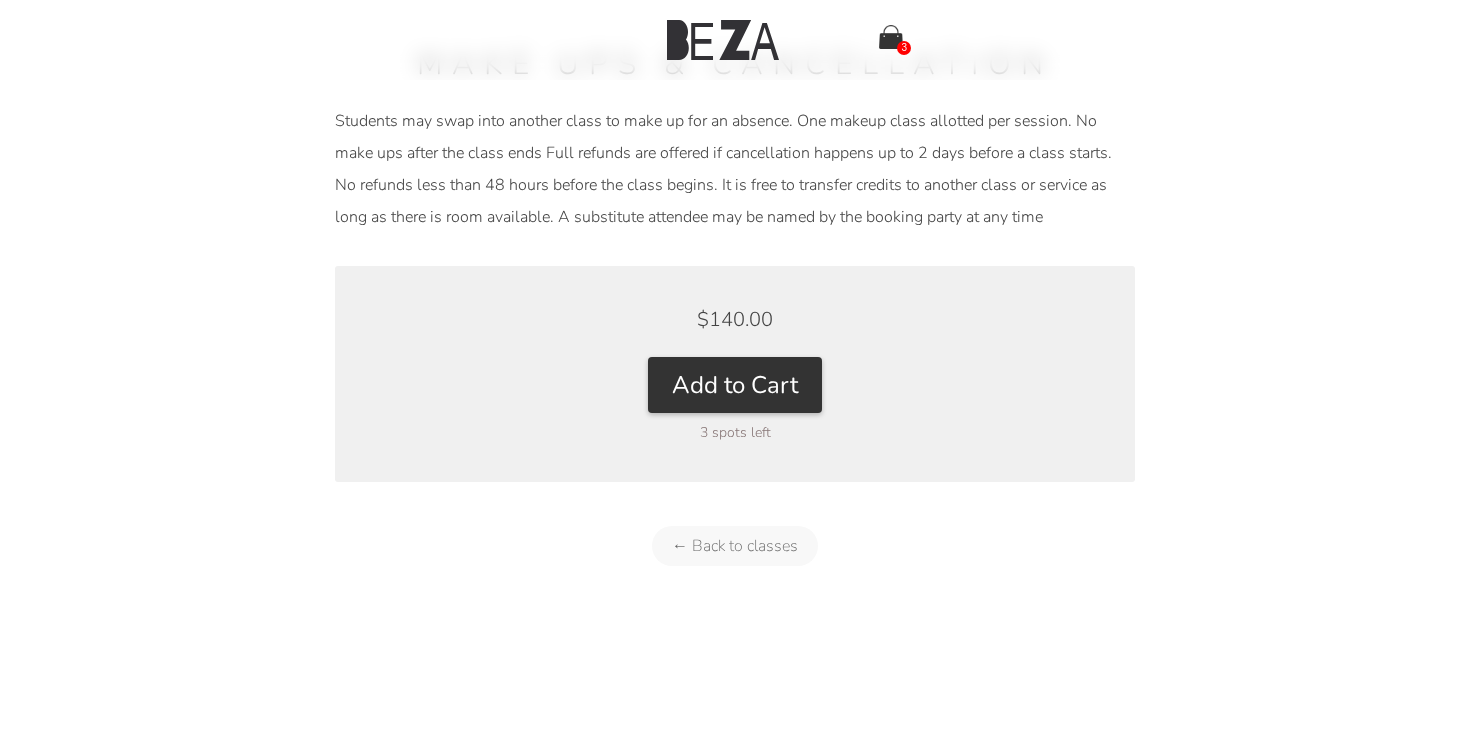scroll, scrollTop: 2460, scrollLeft: 0, axis: vertical 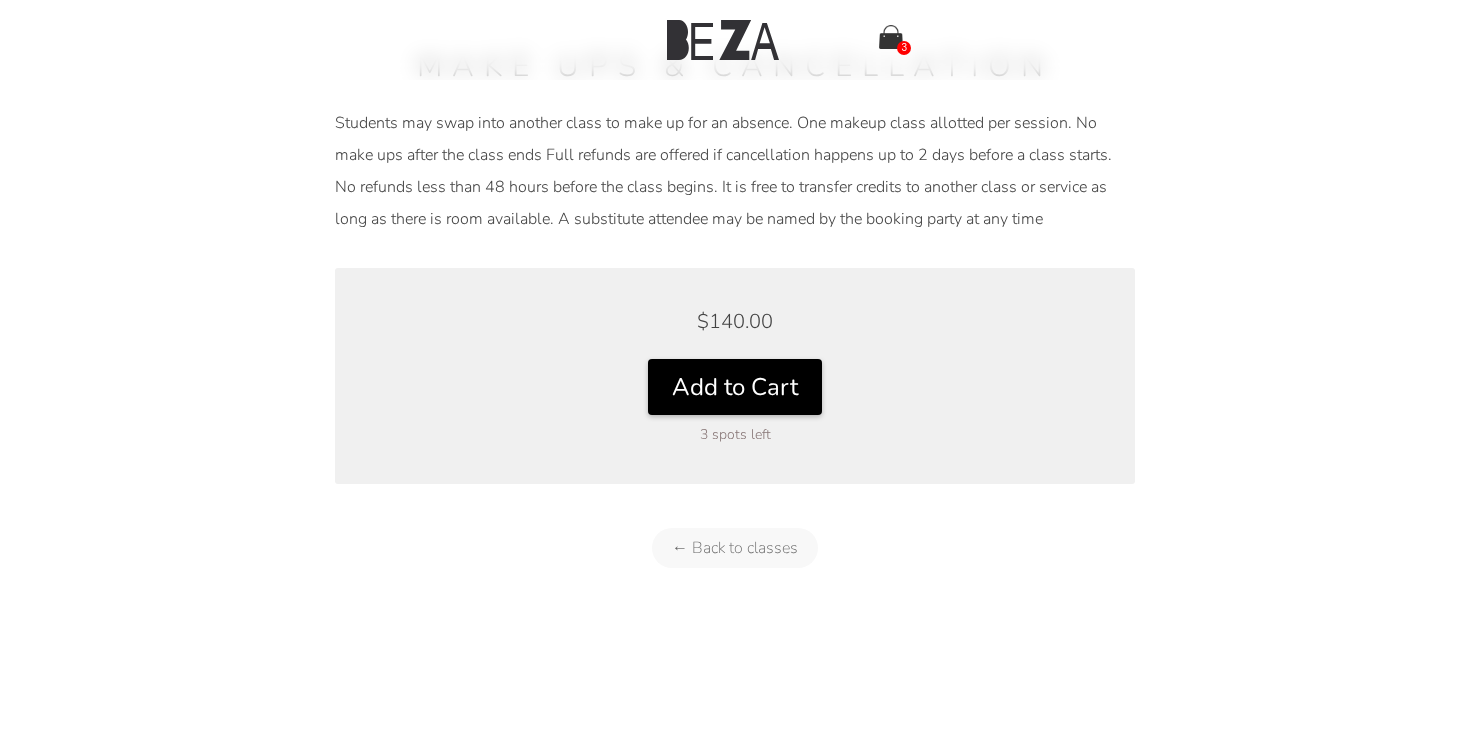 click on "Add to Cart" at bounding box center [735, 387] 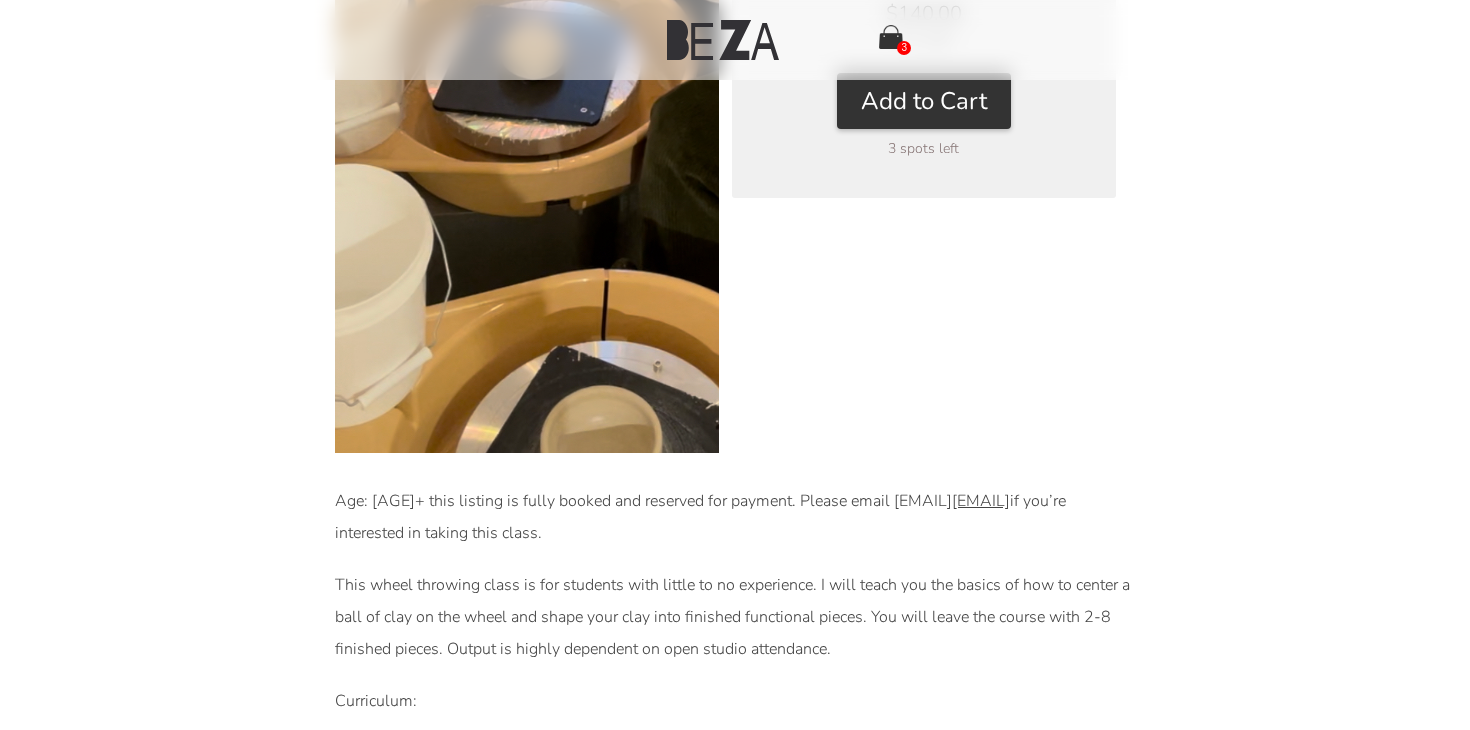 scroll, scrollTop: 0, scrollLeft: 0, axis: both 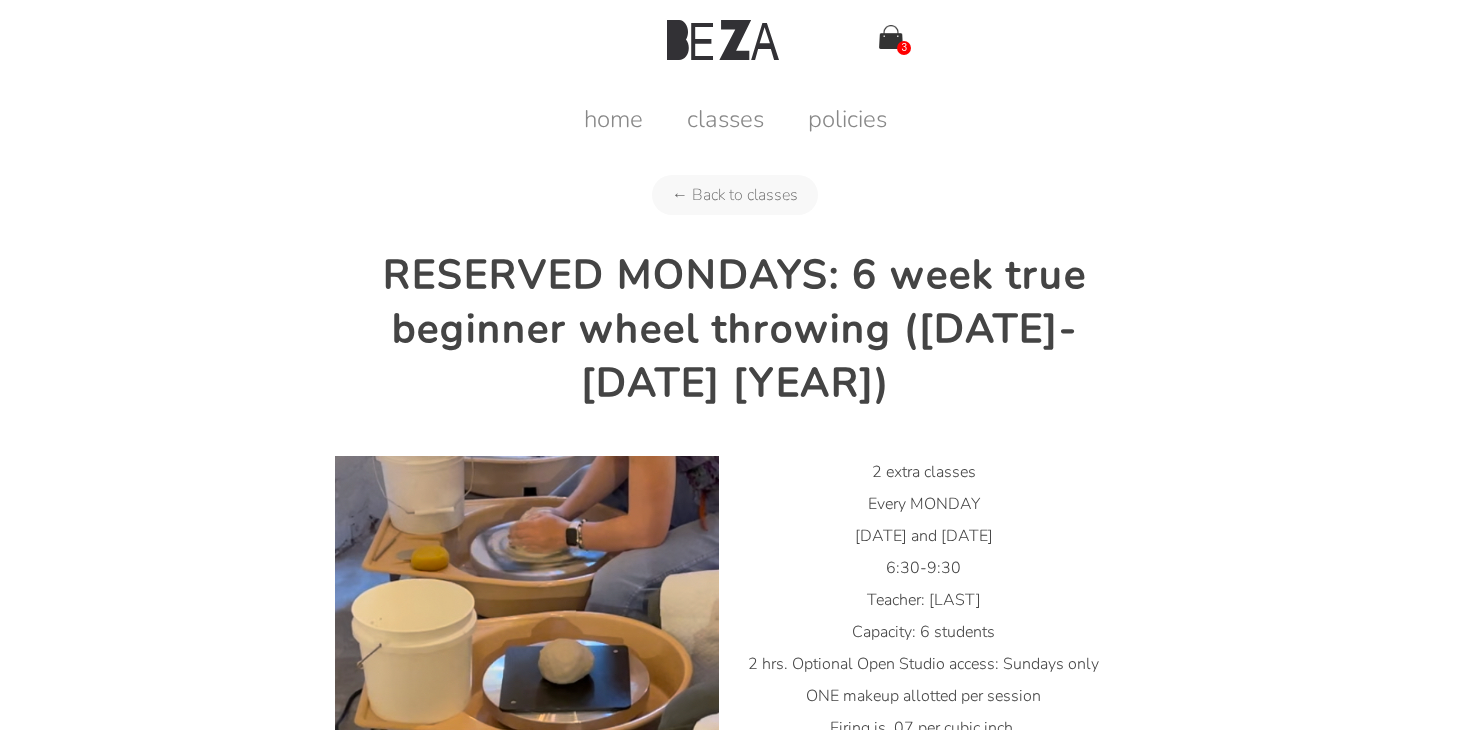 type 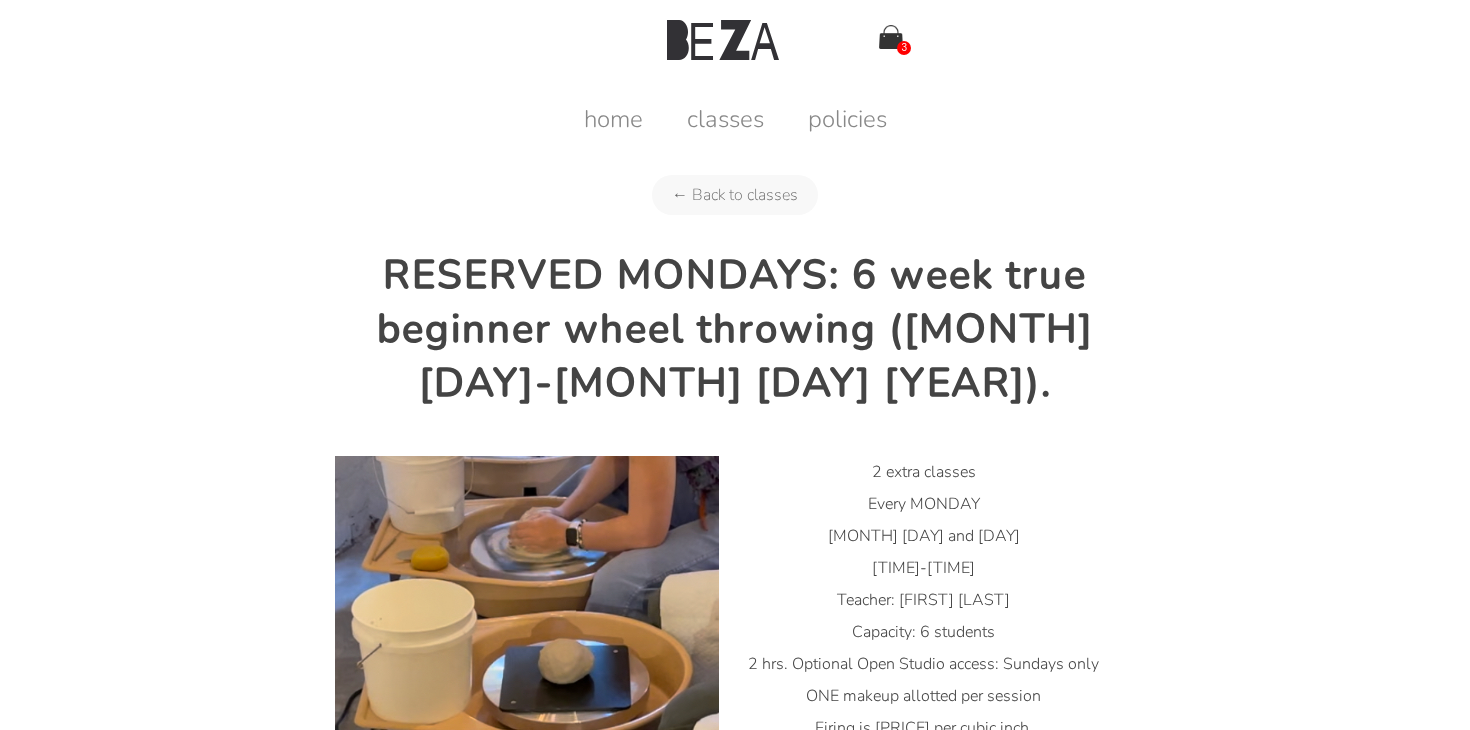 scroll, scrollTop: 0, scrollLeft: 0, axis: both 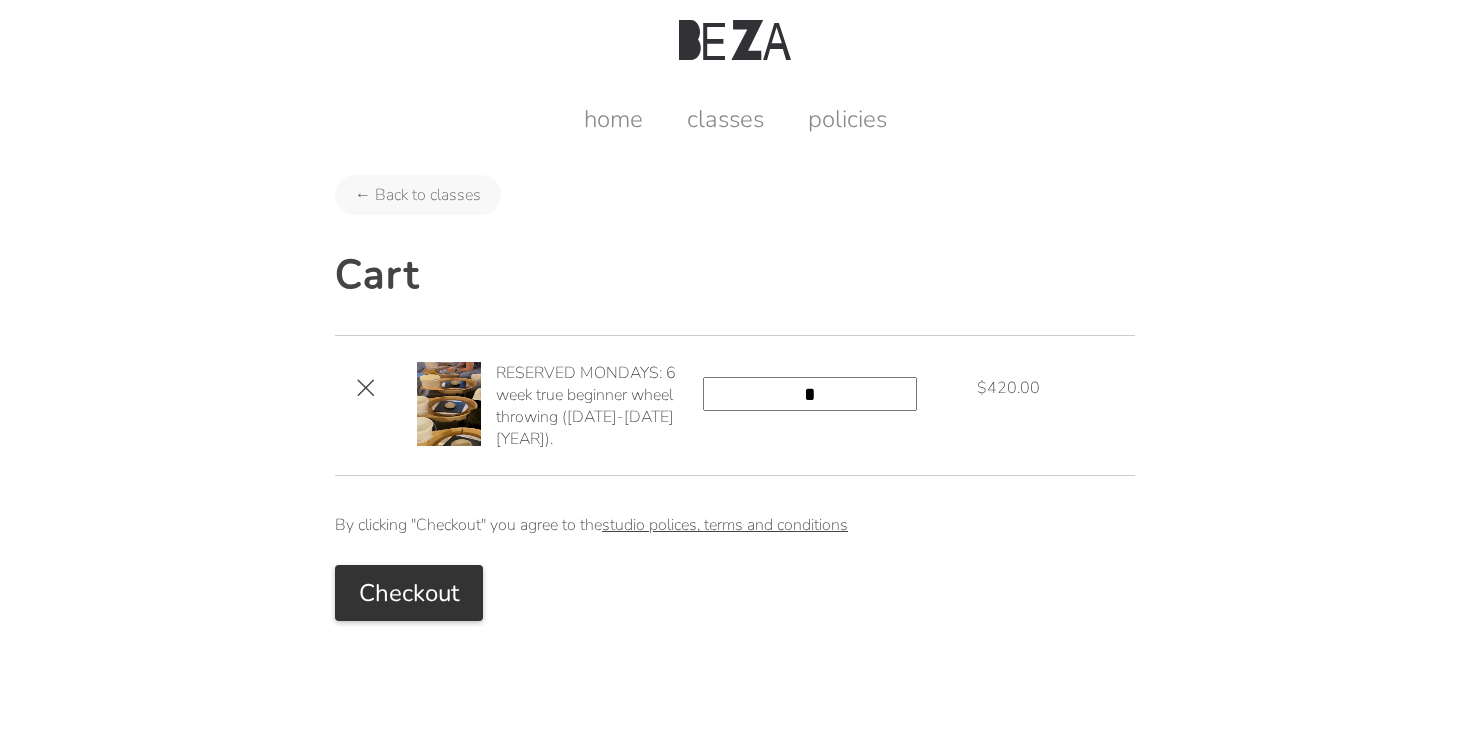 click on "×" at bounding box center [366, 386] 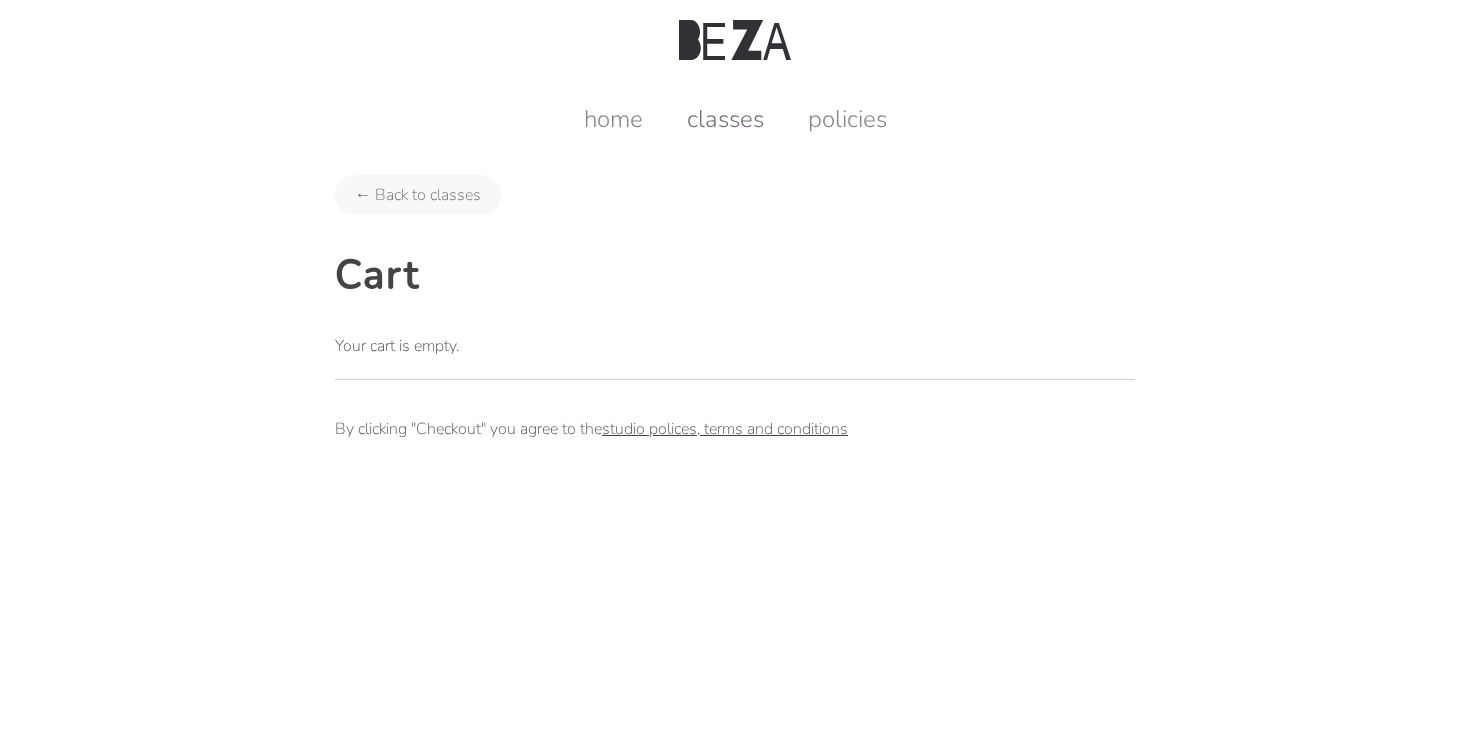 click on "classes" at bounding box center (725, 119) 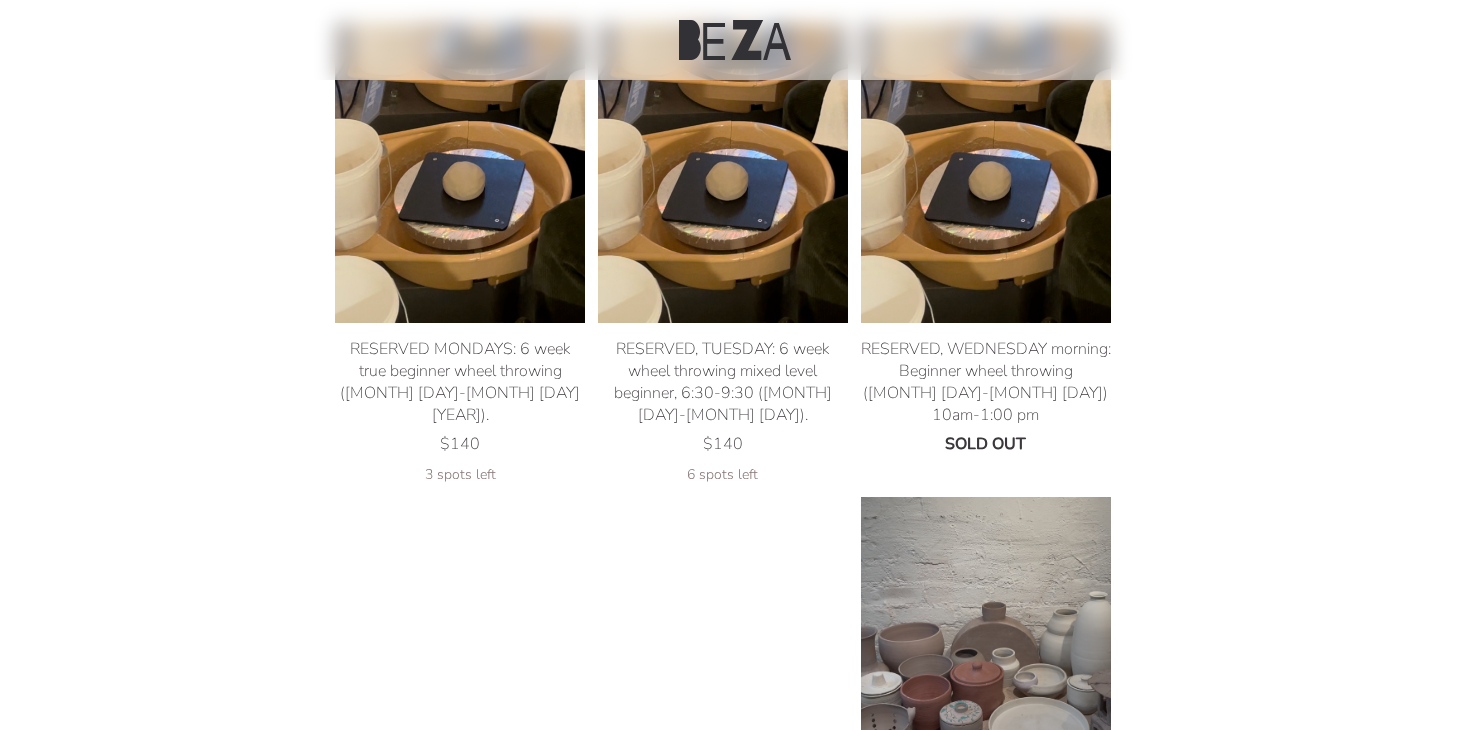 scroll, scrollTop: 172, scrollLeft: 0, axis: vertical 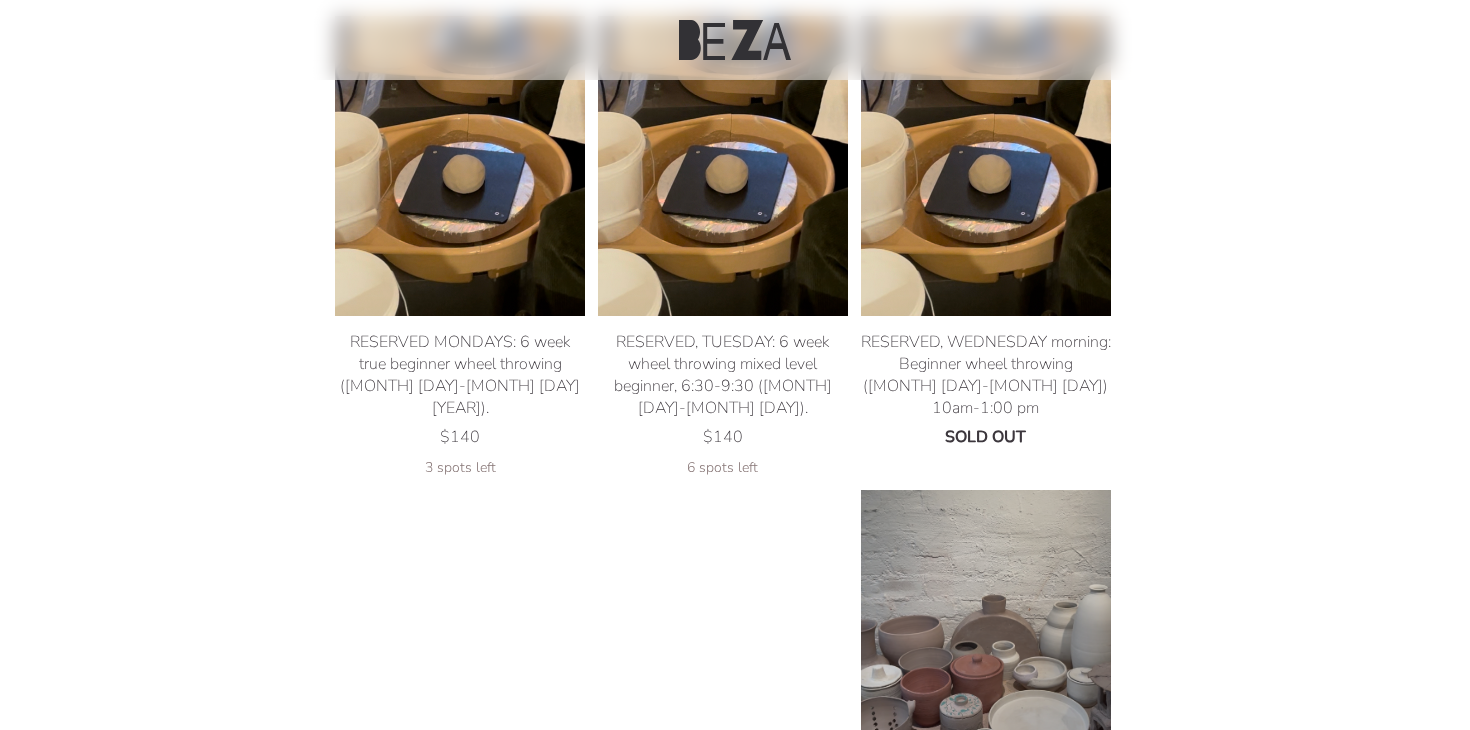 click at bounding box center [460, 166] 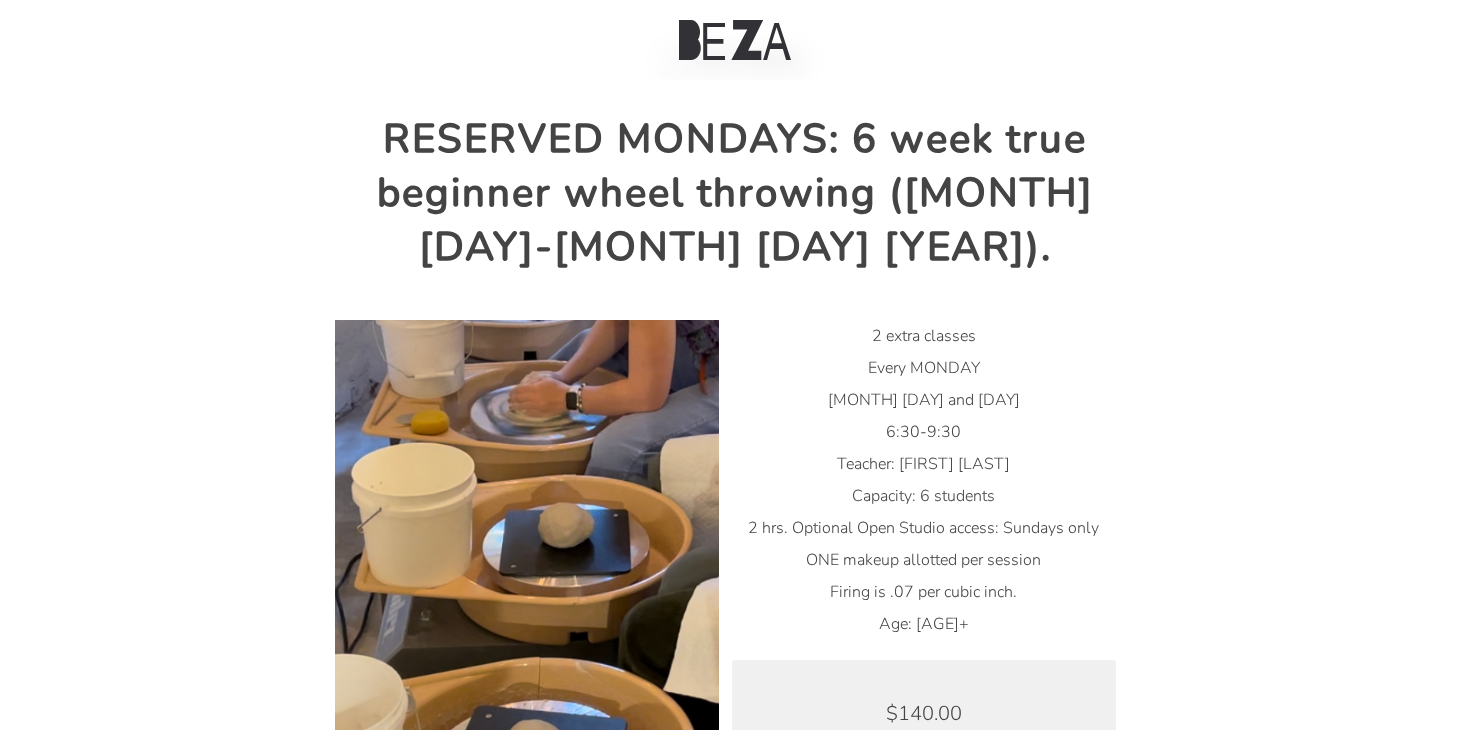 scroll, scrollTop: 408, scrollLeft: 0, axis: vertical 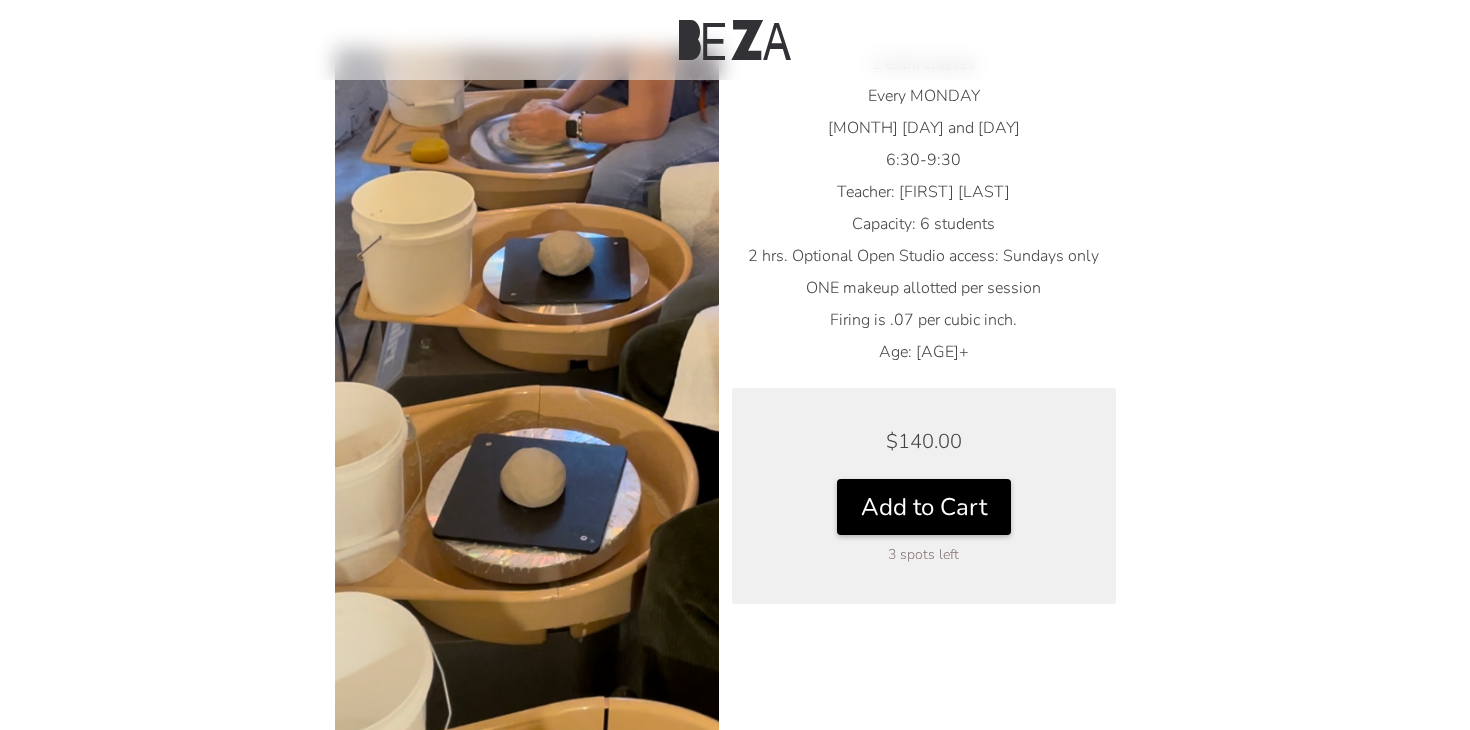 click on "Add to Cart" at bounding box center [924, 507] 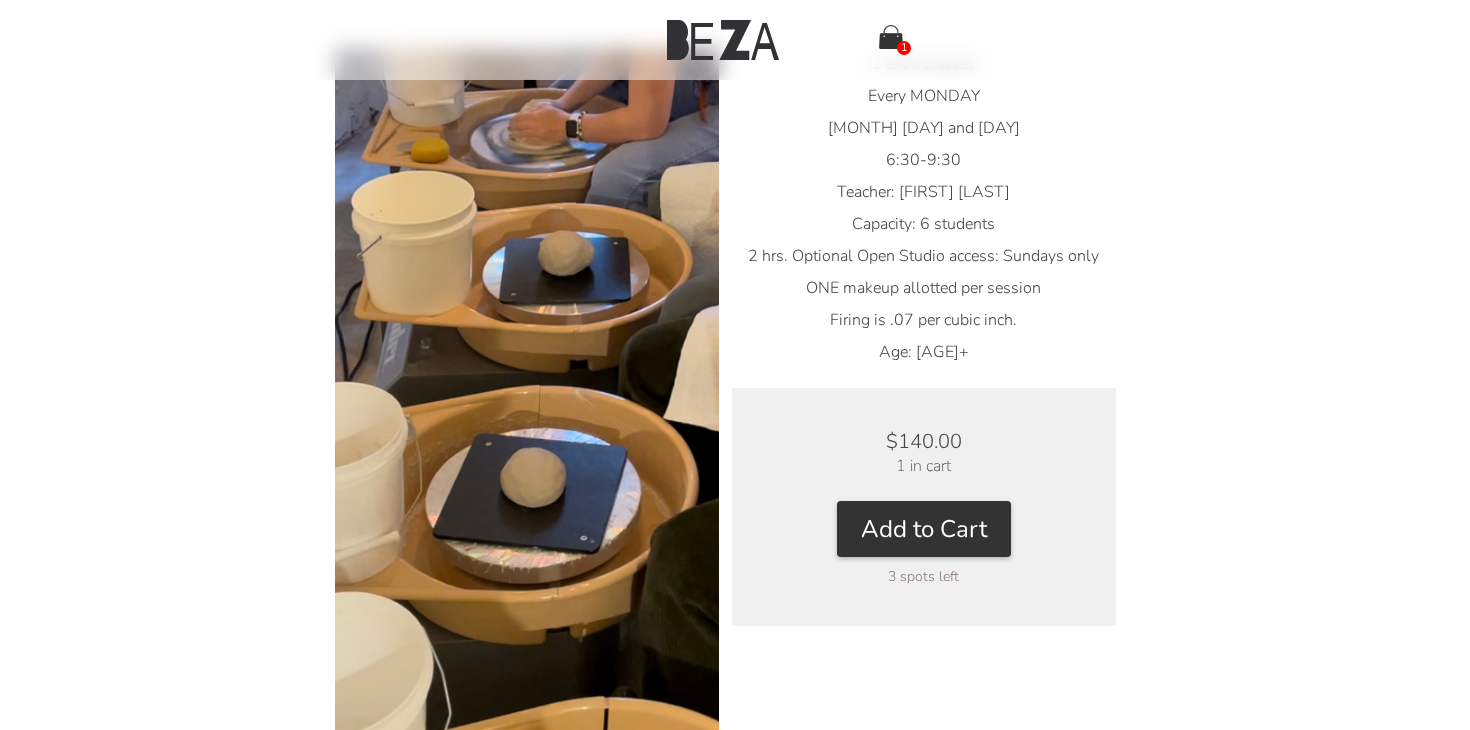 click at bounding box center [891, 37] 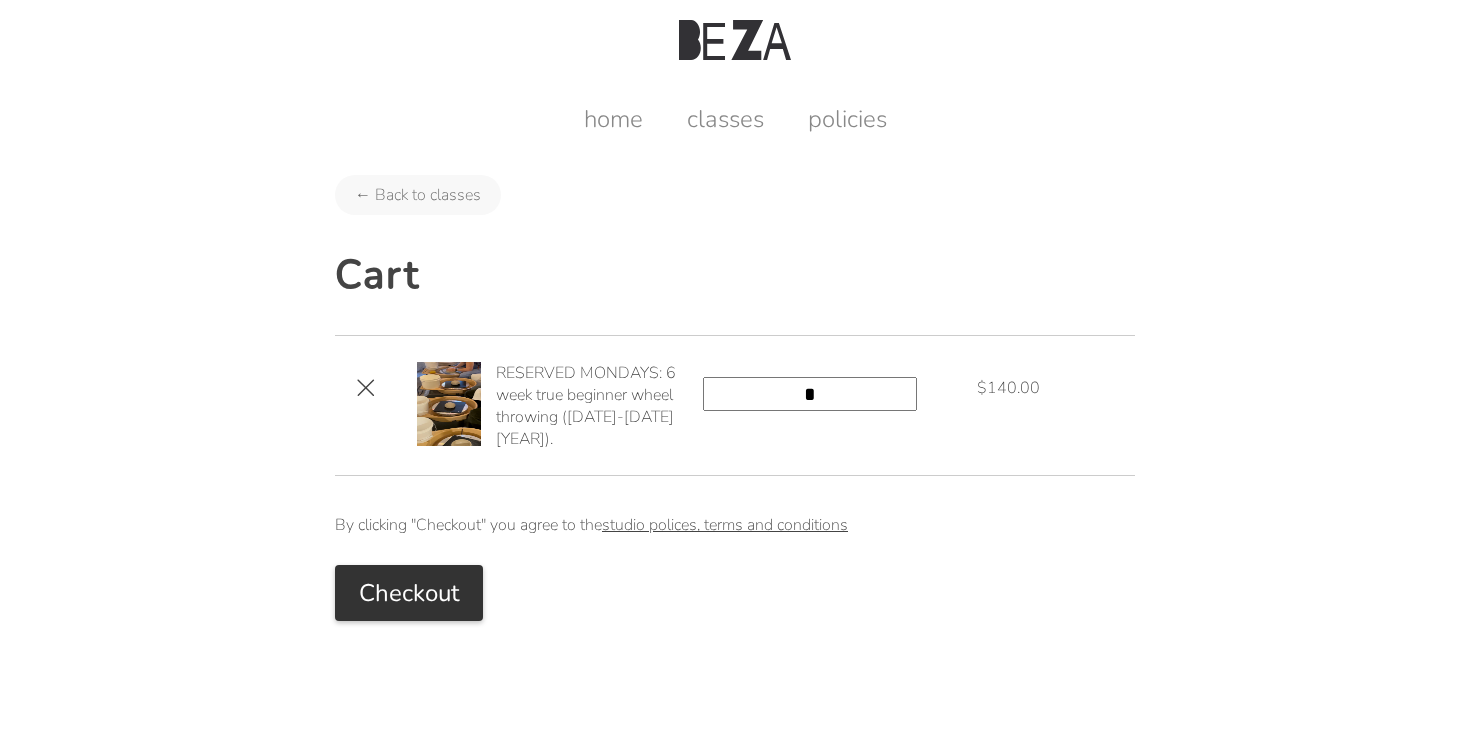 scroll, scrollTop: 0, scrollLeft: 0, axis: both 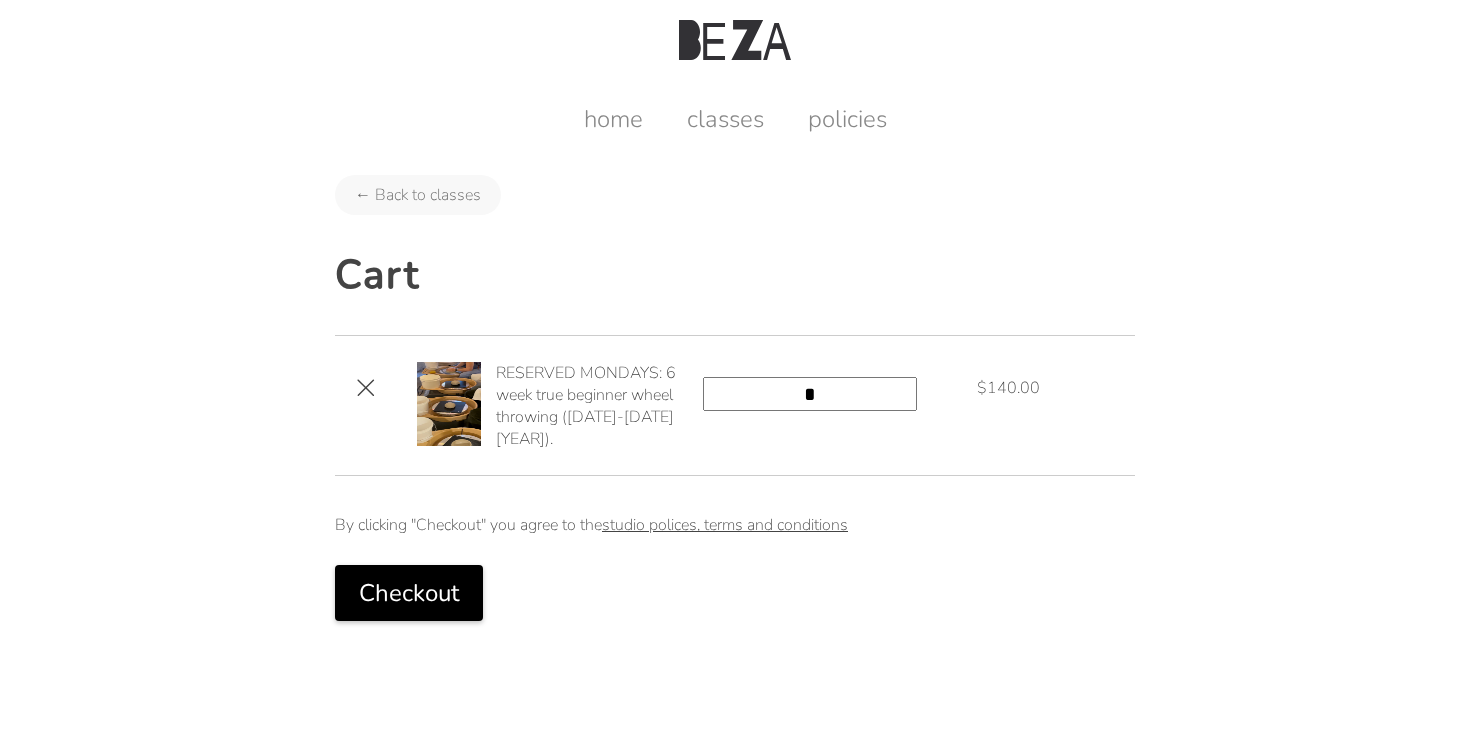 click on "Checkout" at bounding box center (409, 593) 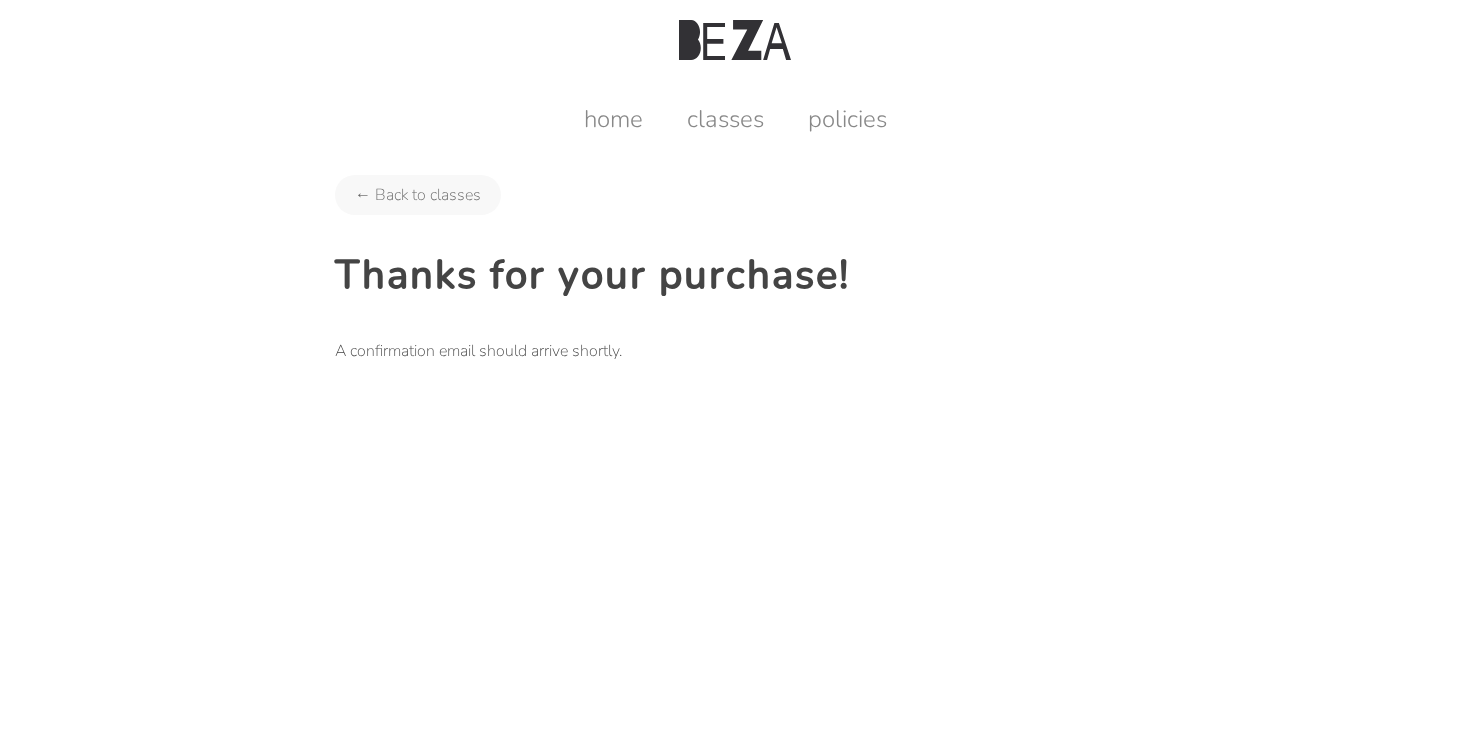 scroll, scrollTop: 0, scrollLeft: 0, axis: both 